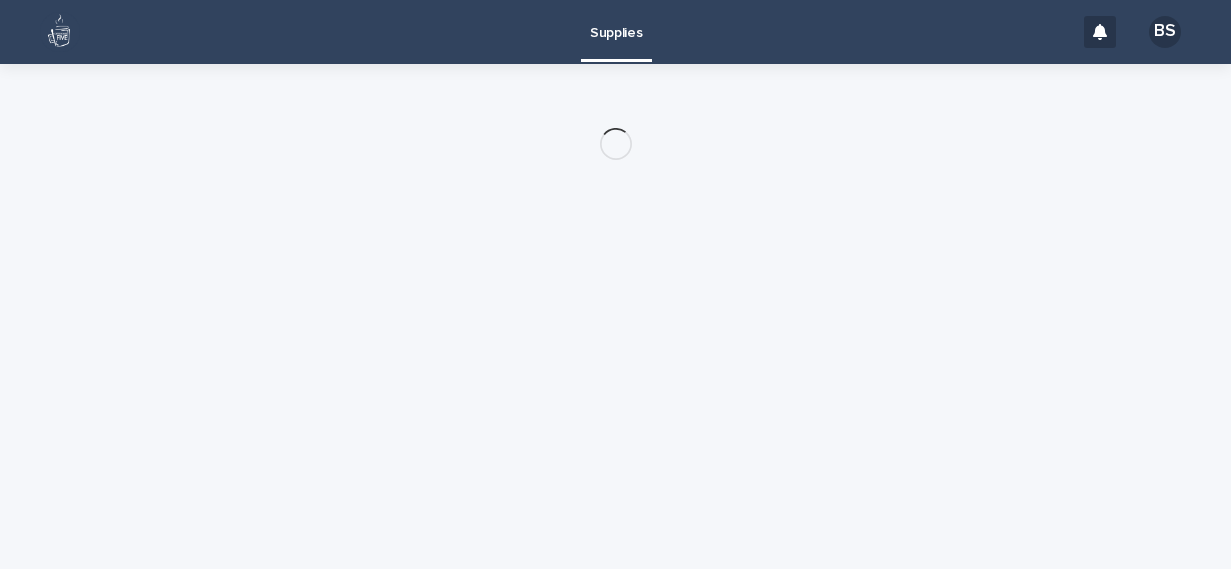 scroll, scrollTop: 0, scrollLeft: 0, axis: both 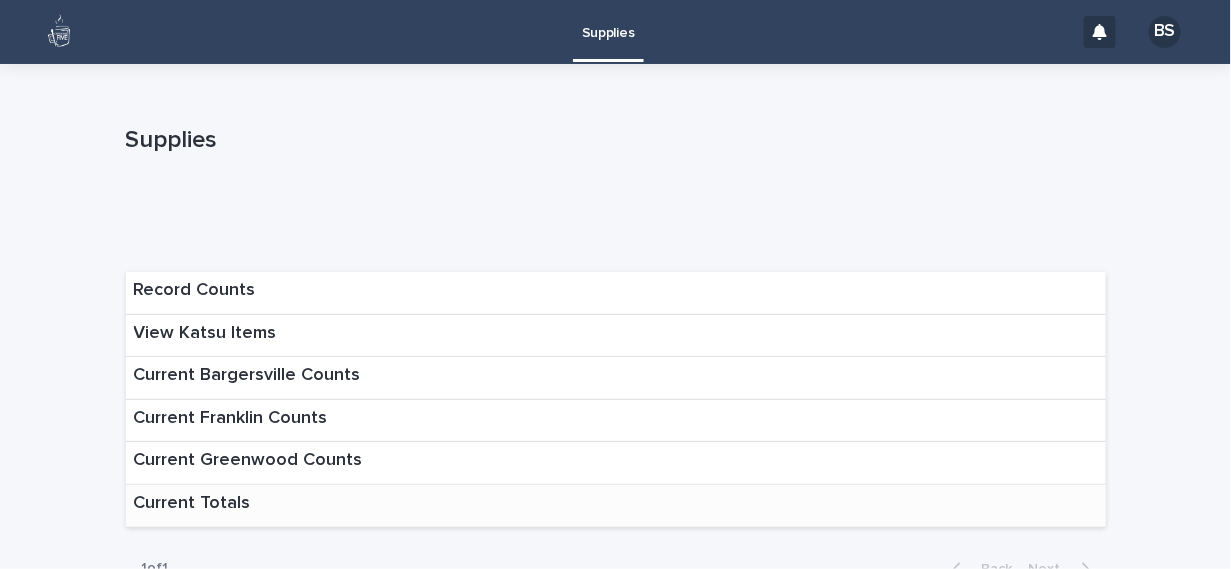 click on "Current Totals" at bounding box center (192, 504) 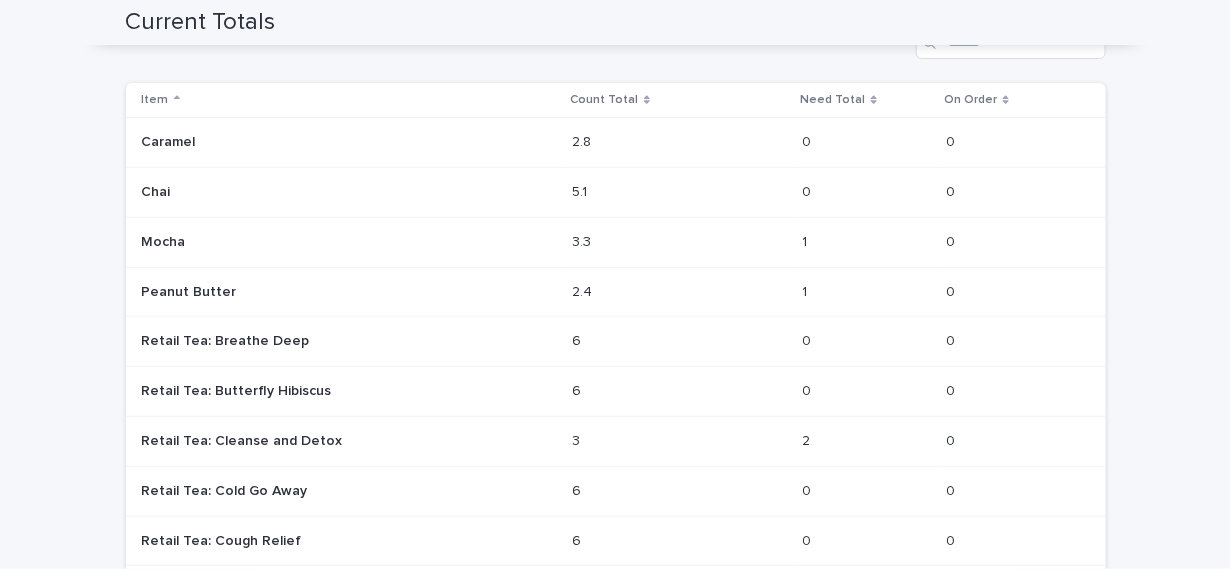 scroll, scrollTop: 0, scrollLeft: 0, axis: both 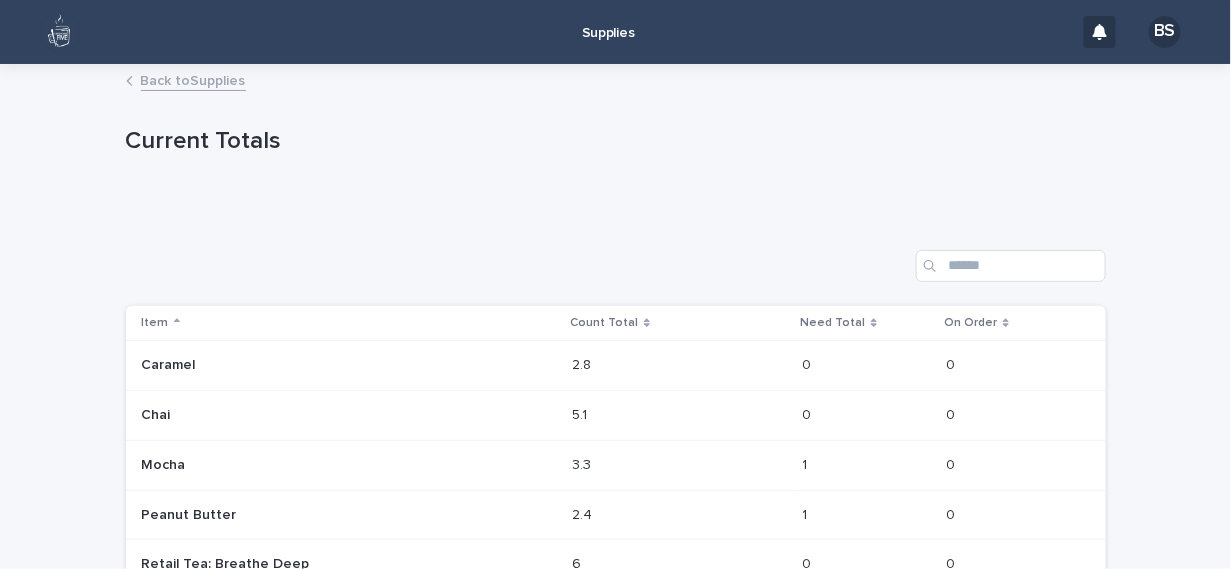 click on "Back to  Supplies" at bounding box center [193, 79] 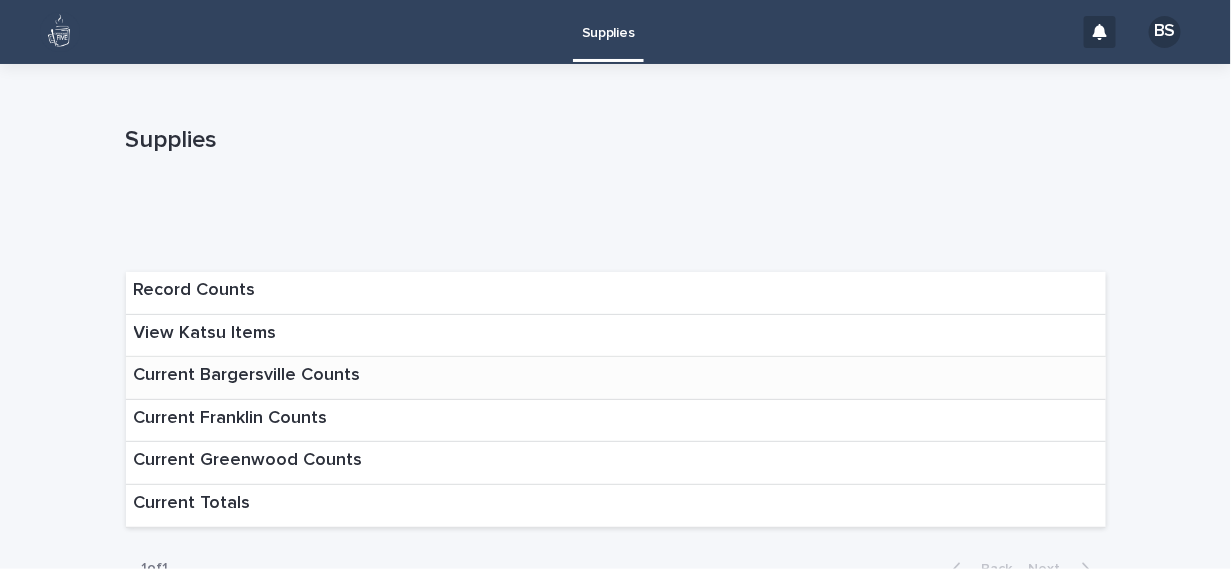 click on "Current Bargersville Counts" at bounding box center [247, 376] 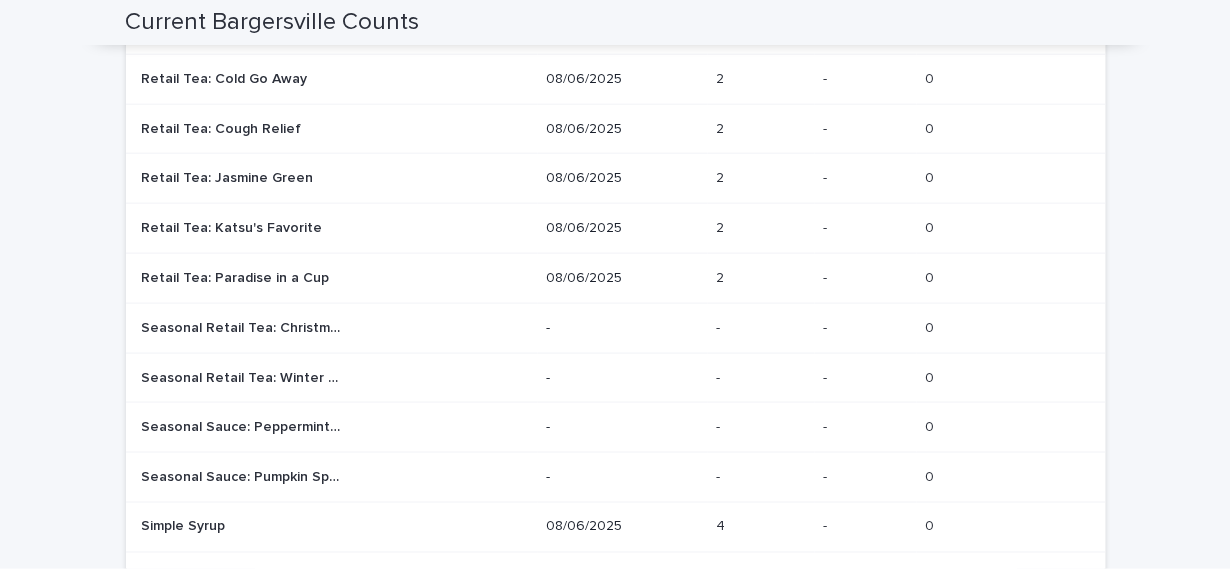 scroll, scrollTop: 0, scrollLeft: 0, axis: both 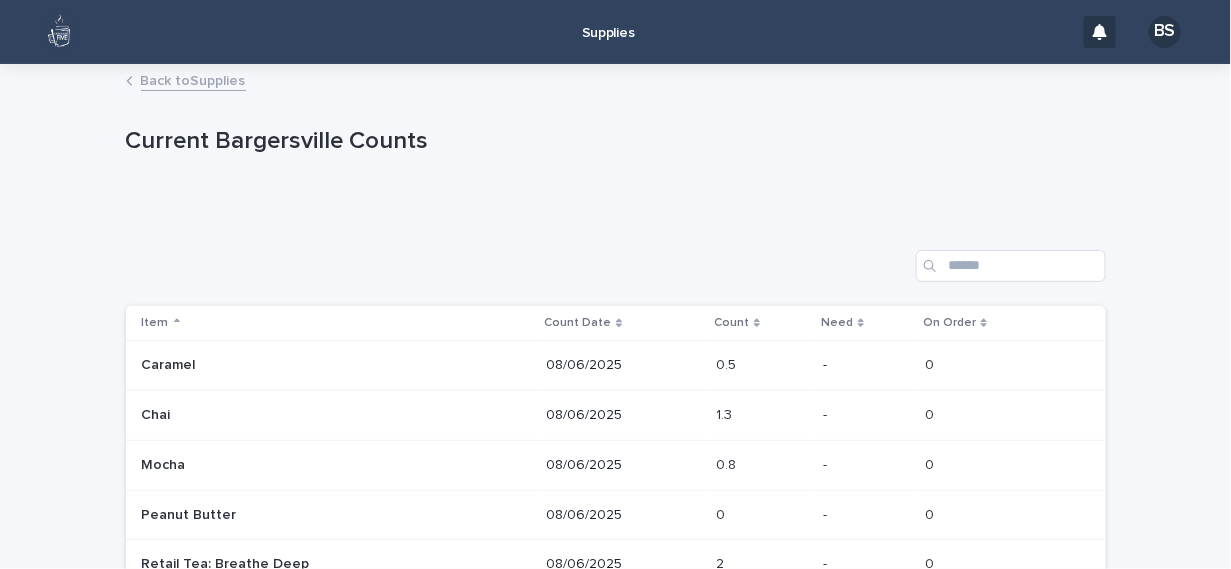 click on "Back to  Supplies" at bounding box center [193, 79] 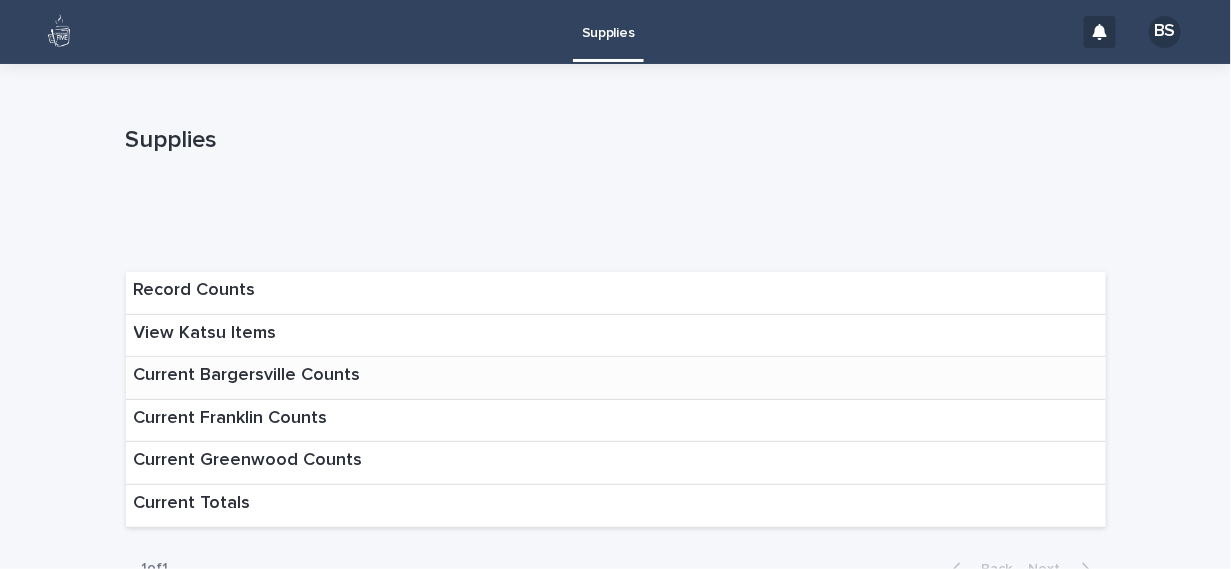 click on "Current Bargersville Counts" at bounding box center (247, 376) 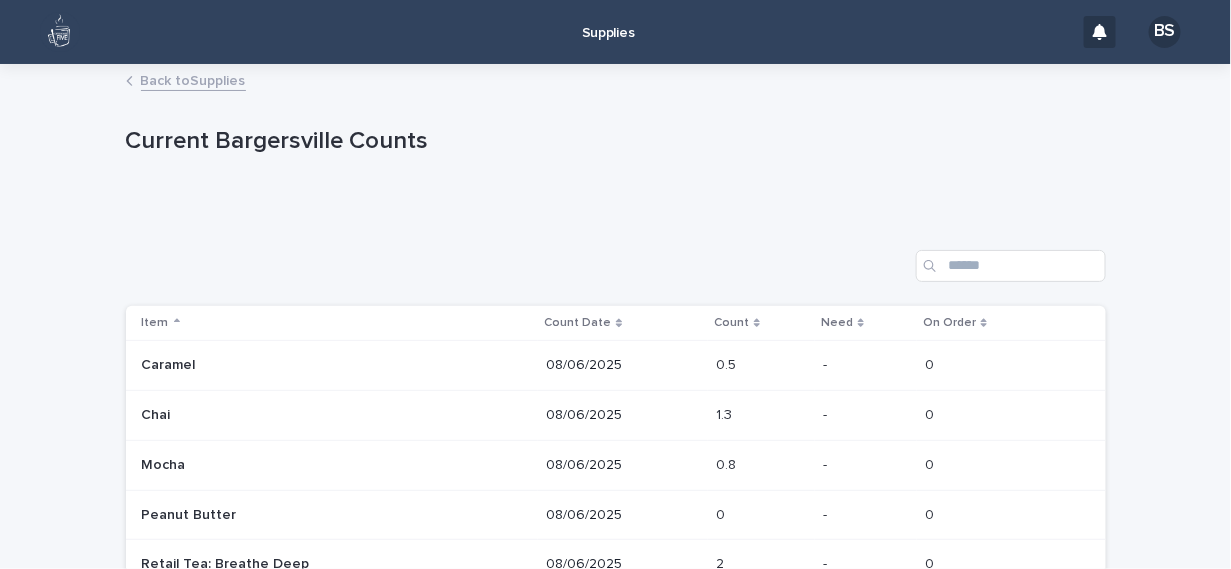 click on "Count Date" at bounding box center (623, 323) 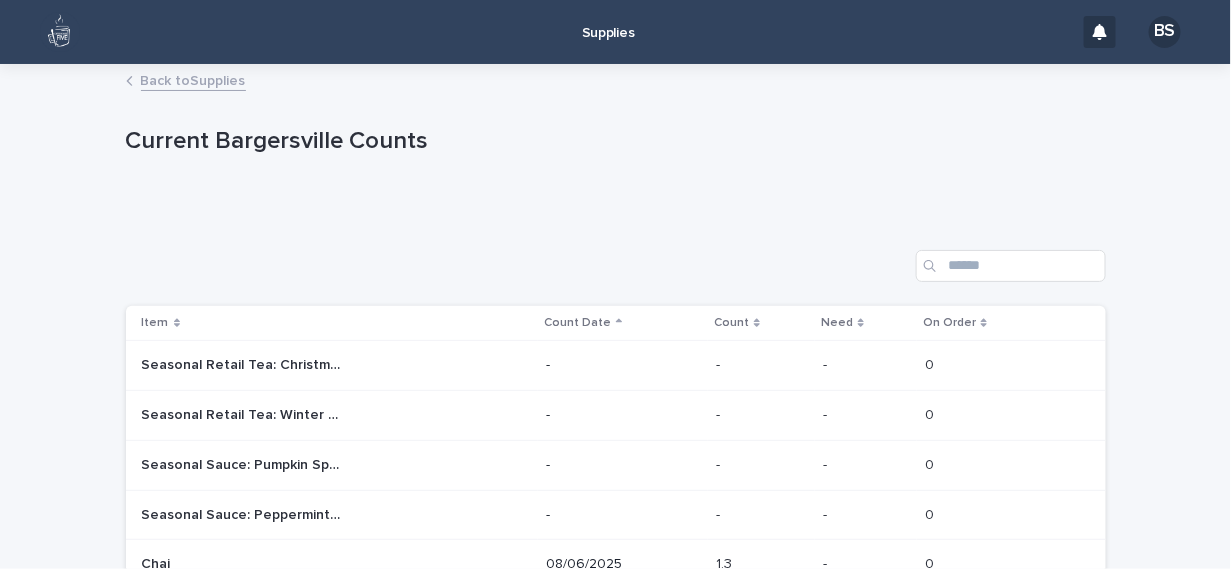 click on "Count Date" at bounding box center [577, 323] 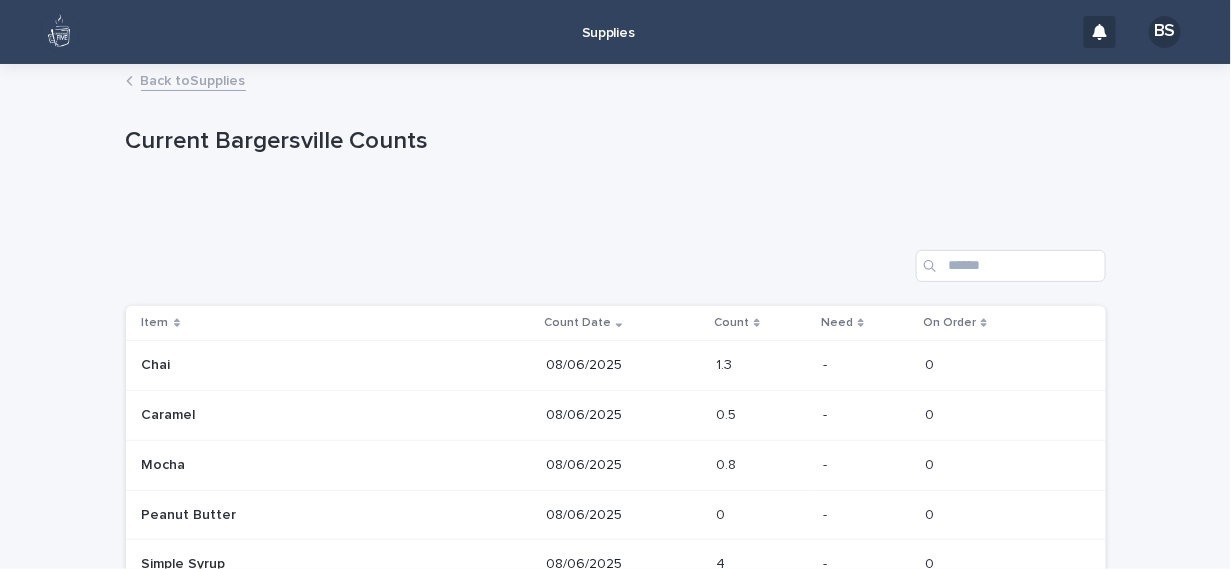 click 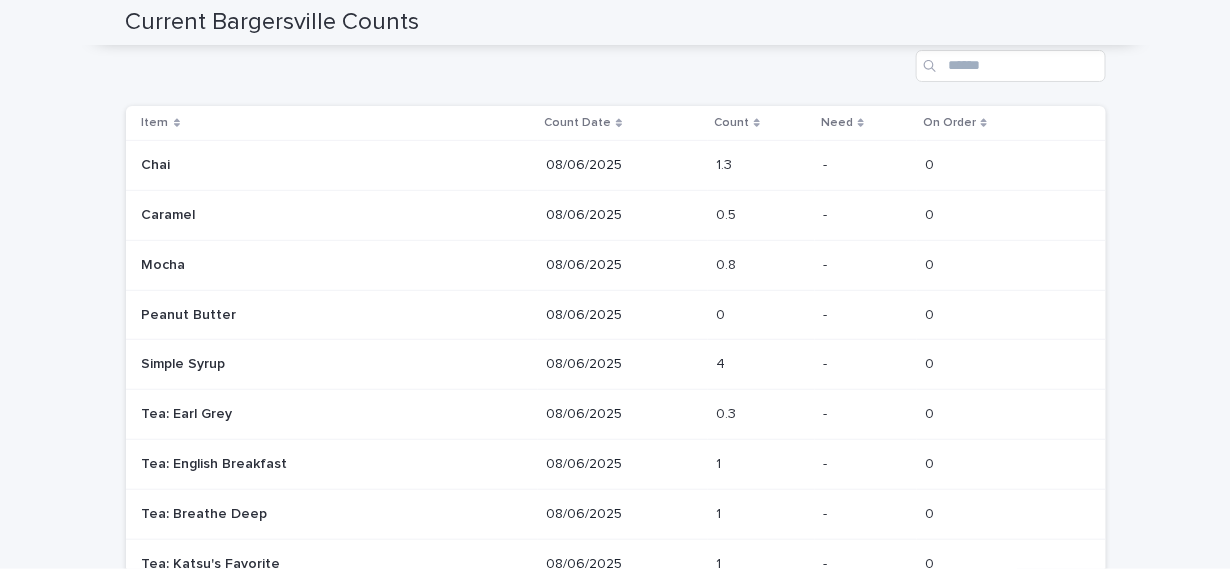 scroll, scrollTop: 202, scrollLeft: 0, axis: vertical 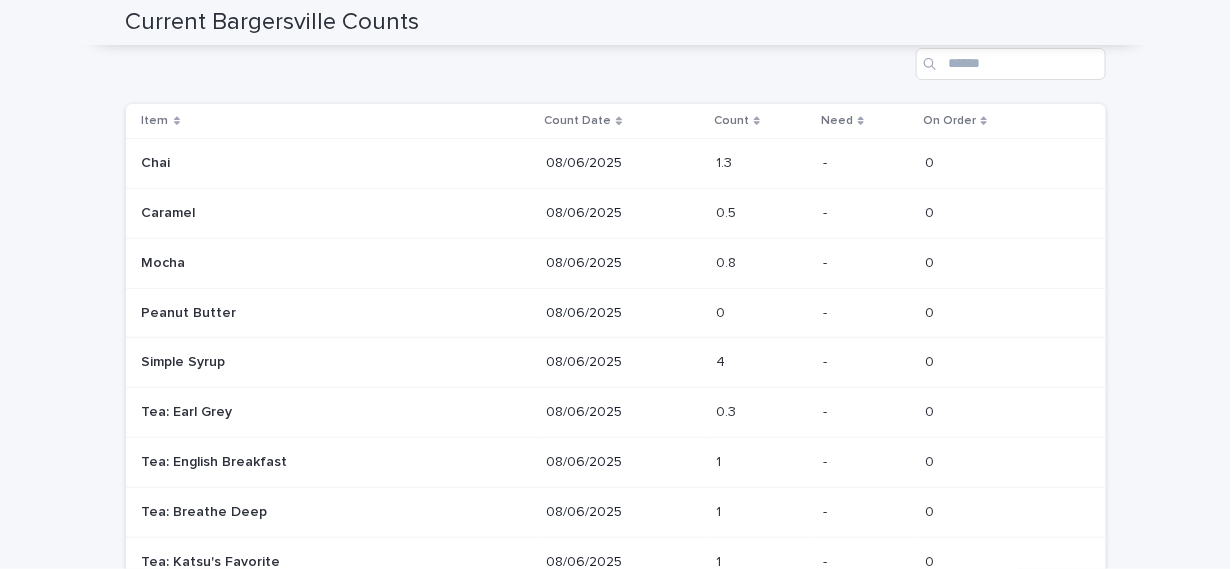 click 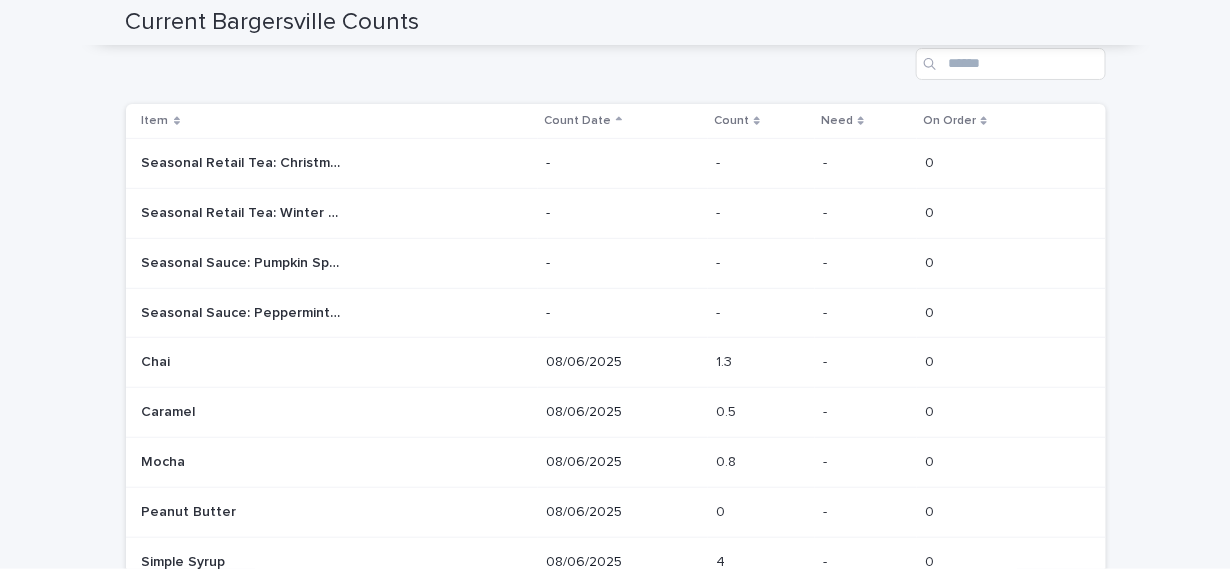 click 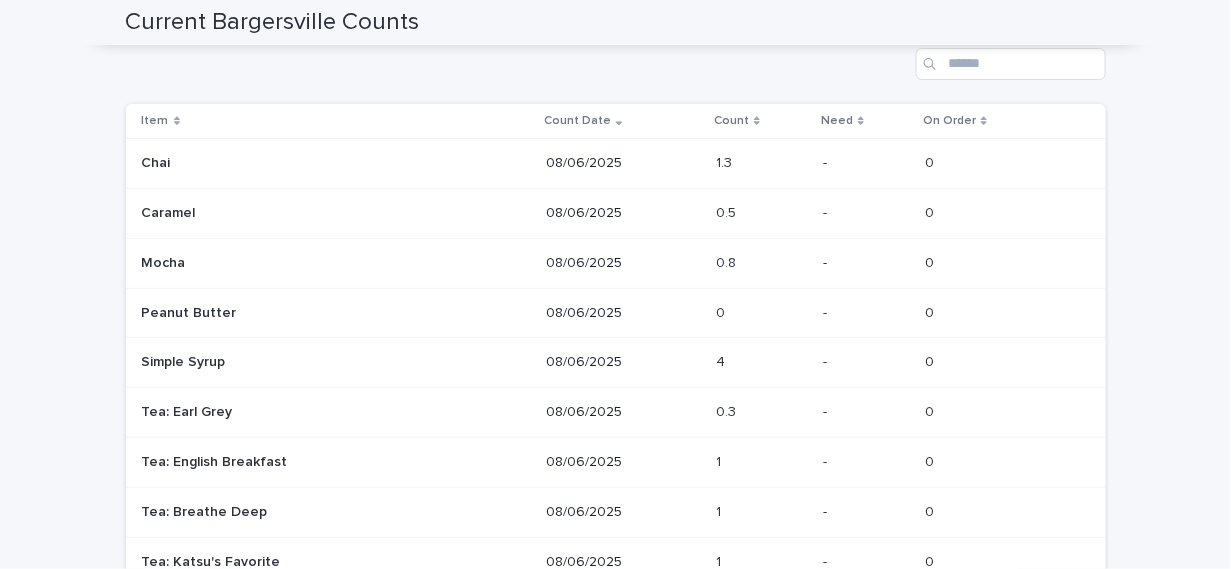 click on "Count Date" at bounding box center [623, 121] 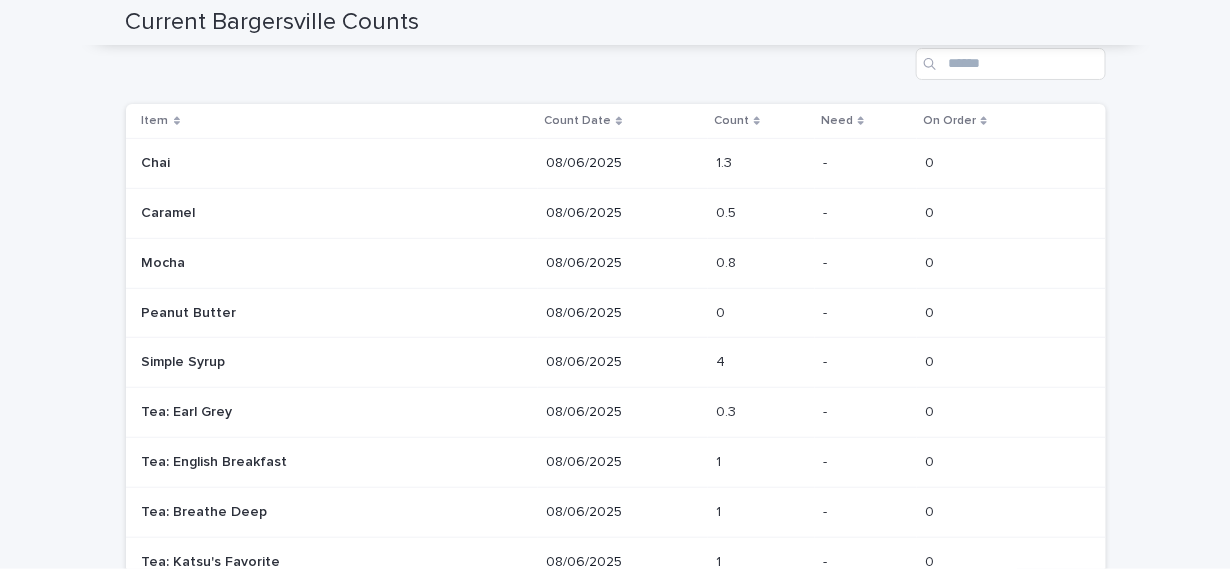 scroll, scrollTop: 0, scrollLeft: 0, axis: both 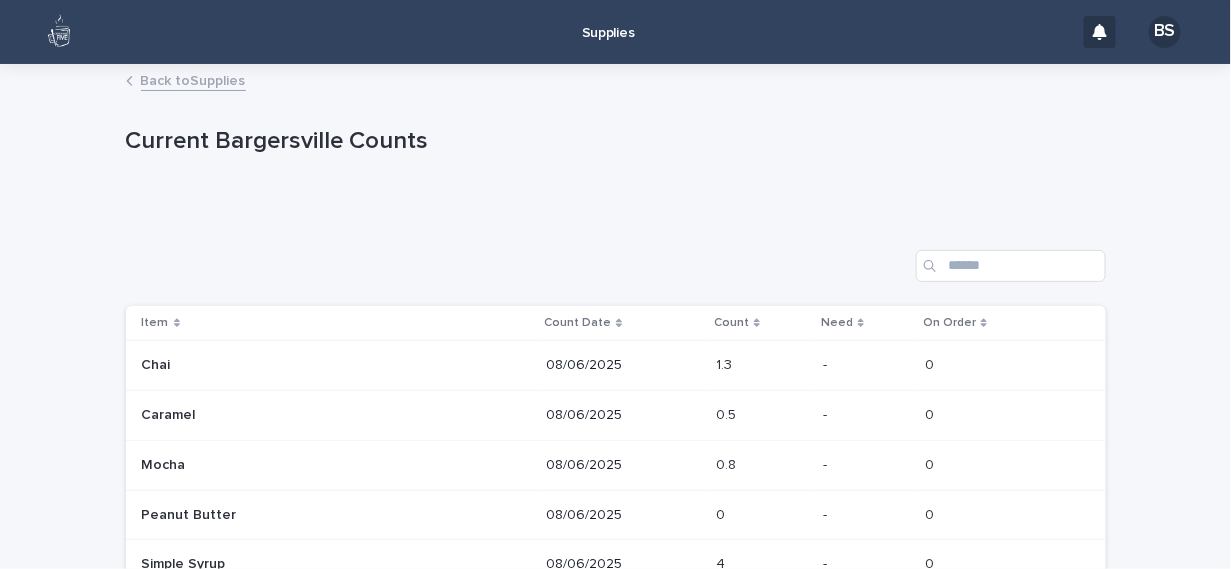 click on "Back to  Supplies" at bounding box center (193, 79) 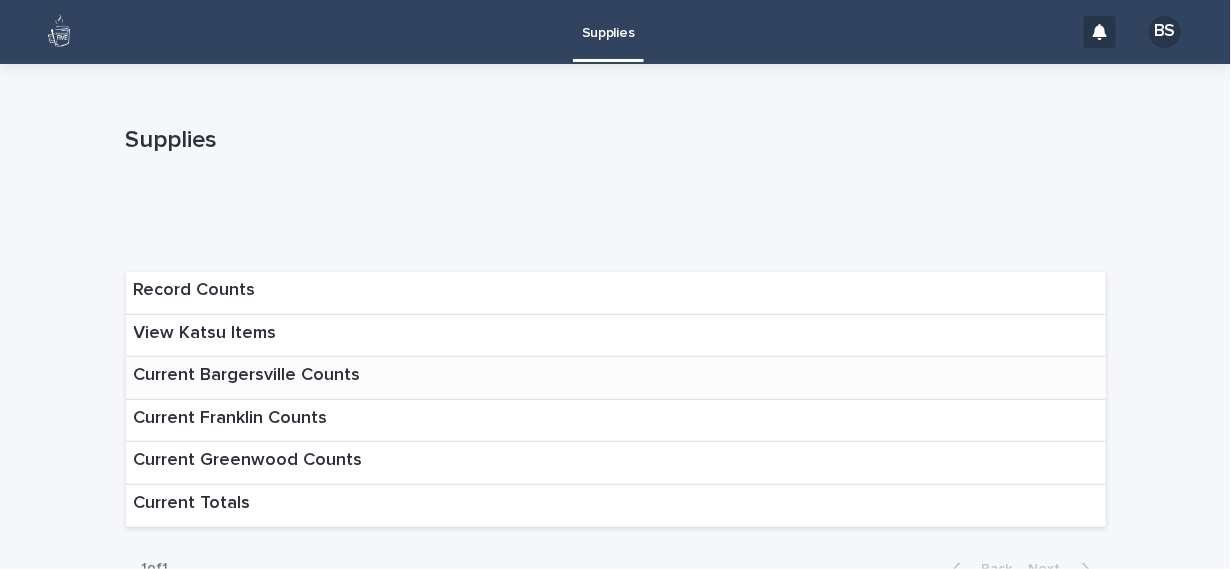 click on "Current Bargersville Counts" at bounding box center [247, 376] 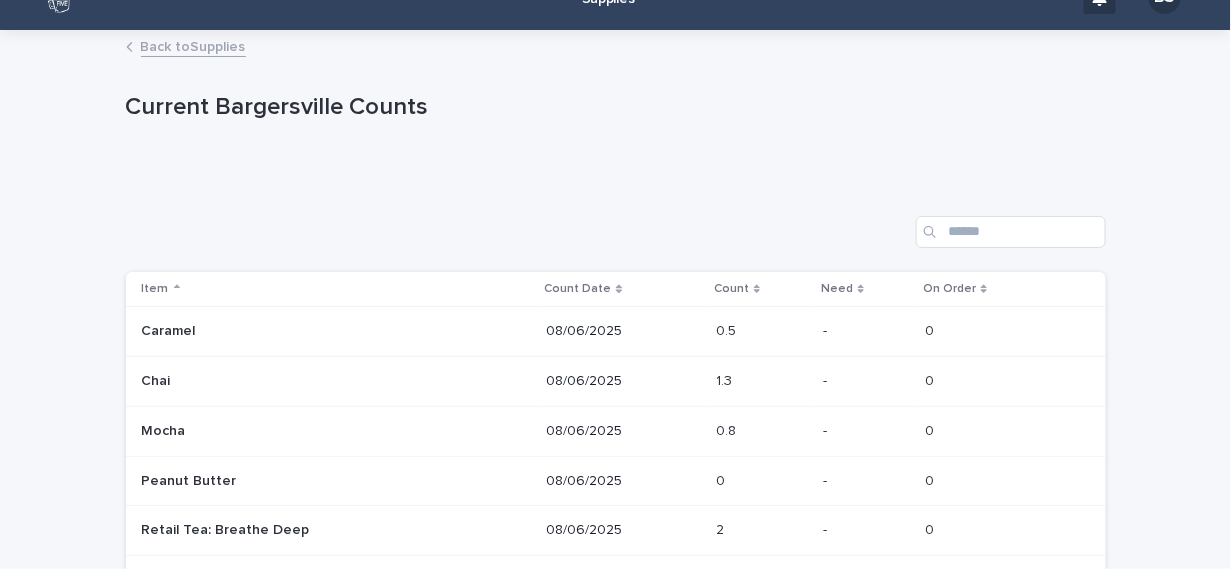 scroll, scrollTop: 31, scrollLeft: 0, axis: vertical 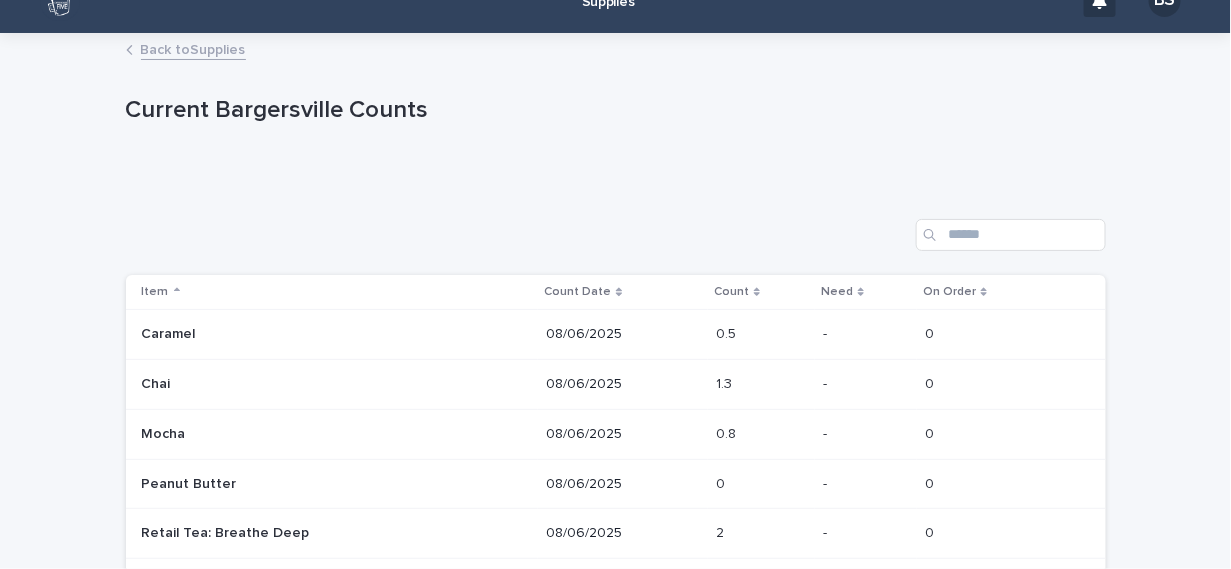 click on "Back to  Supplies" at bounding box center (193, 48) 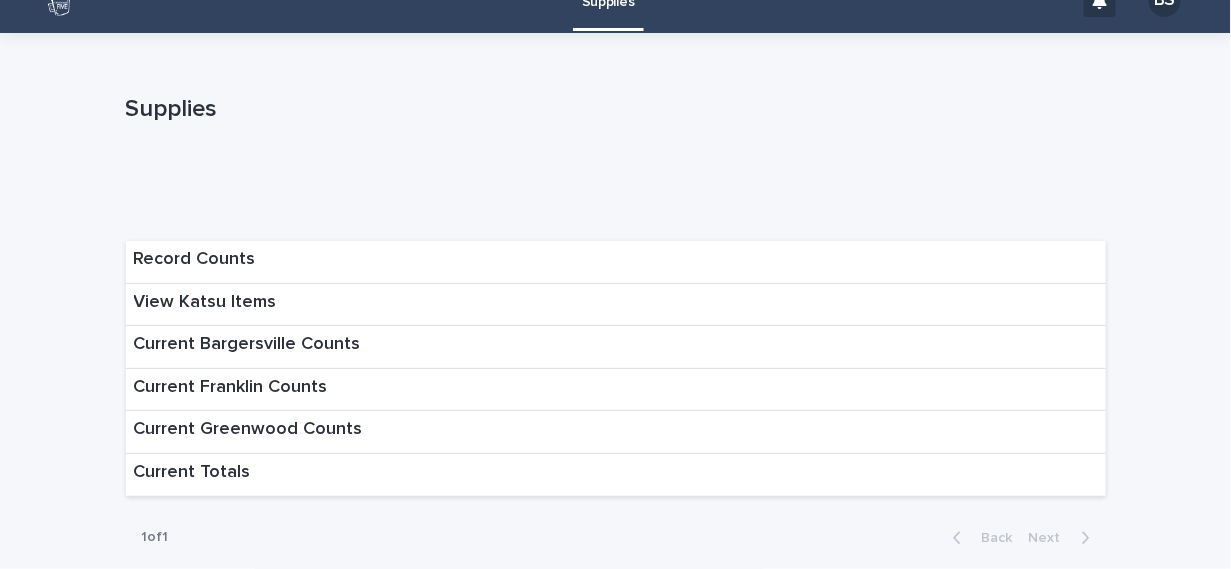 scroll, scrollTop: 0, scrollLeft: 0, axis: both 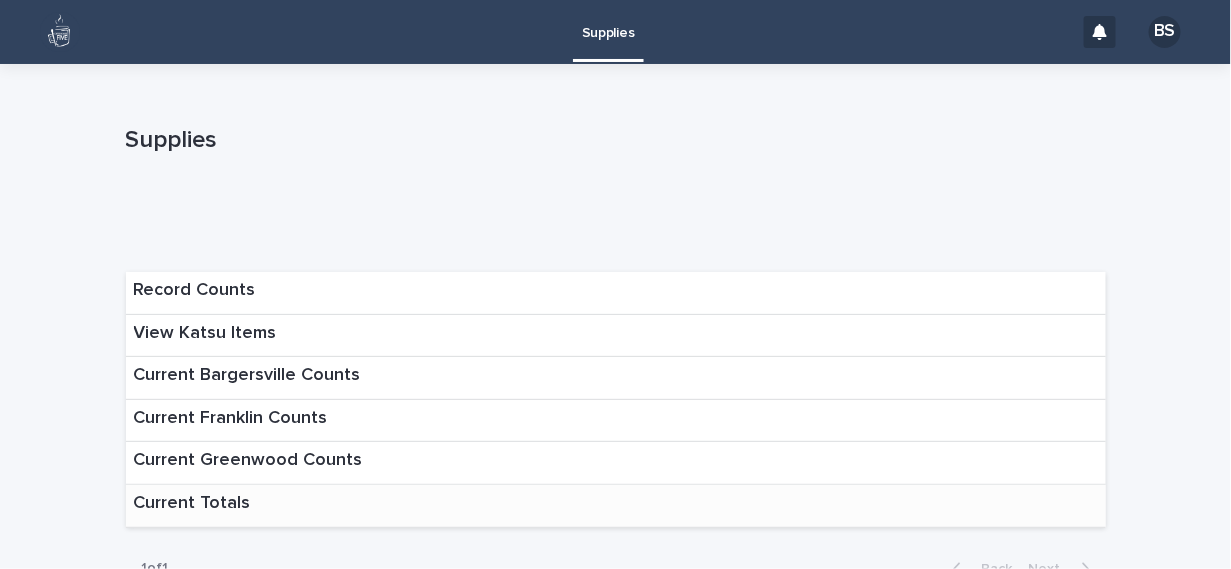 click on "Current Totals" at bounding box center (192, 504) 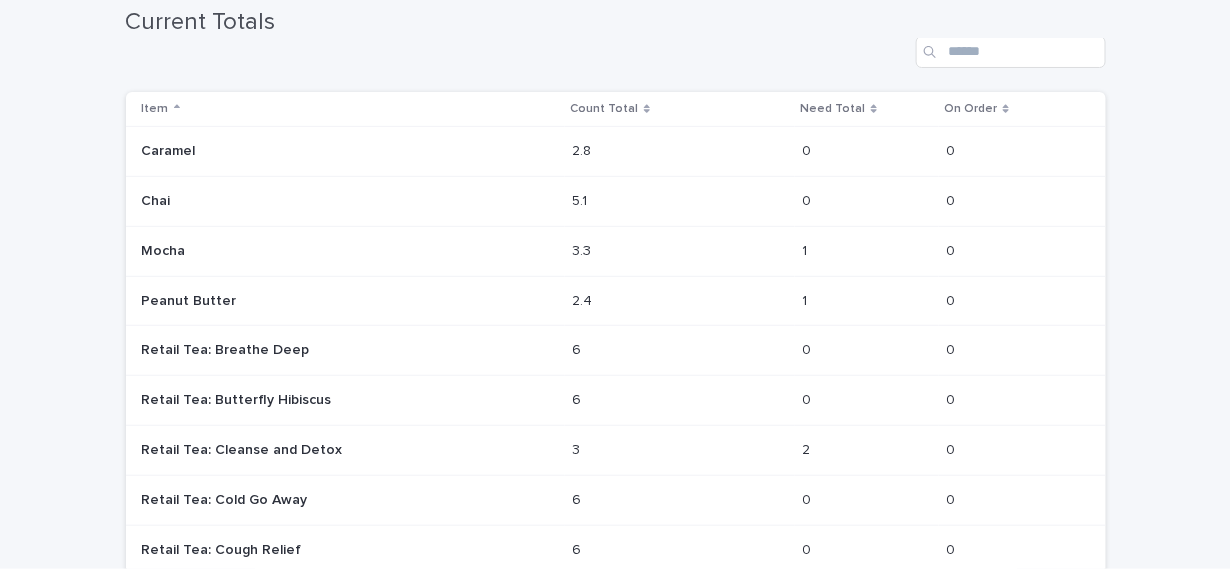 scroll, scrollTop: 217, scrollLeft: 0, axis: vertical 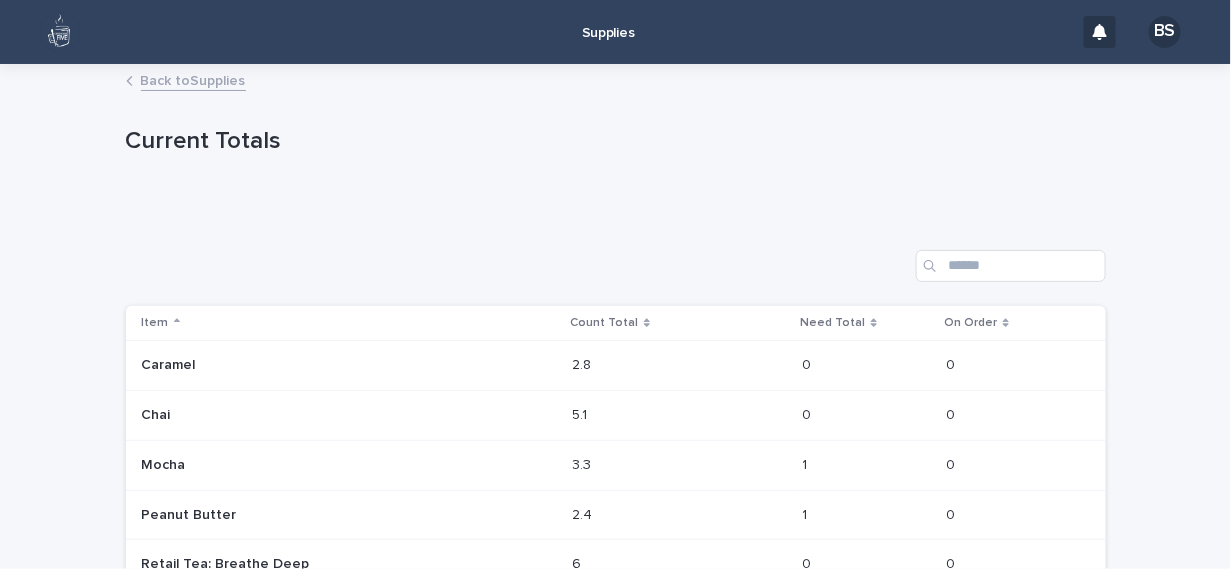 click on "Back to  Supplies" at bounding box center [193, 79] 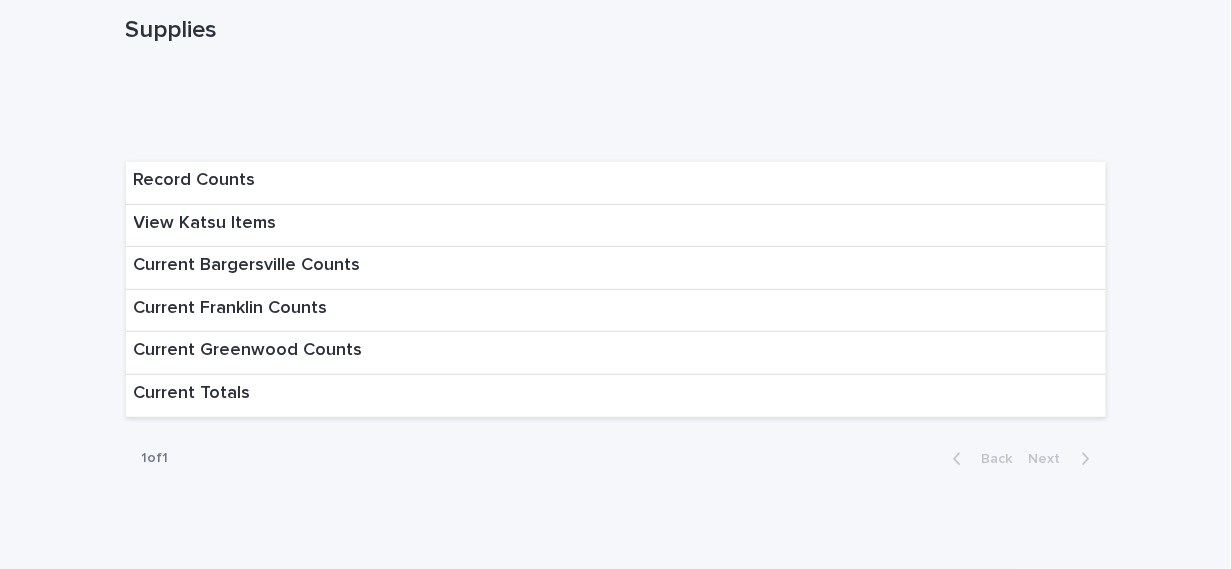 scroll, scrollTop: 108, scrollLeft: 0, axis: vertical 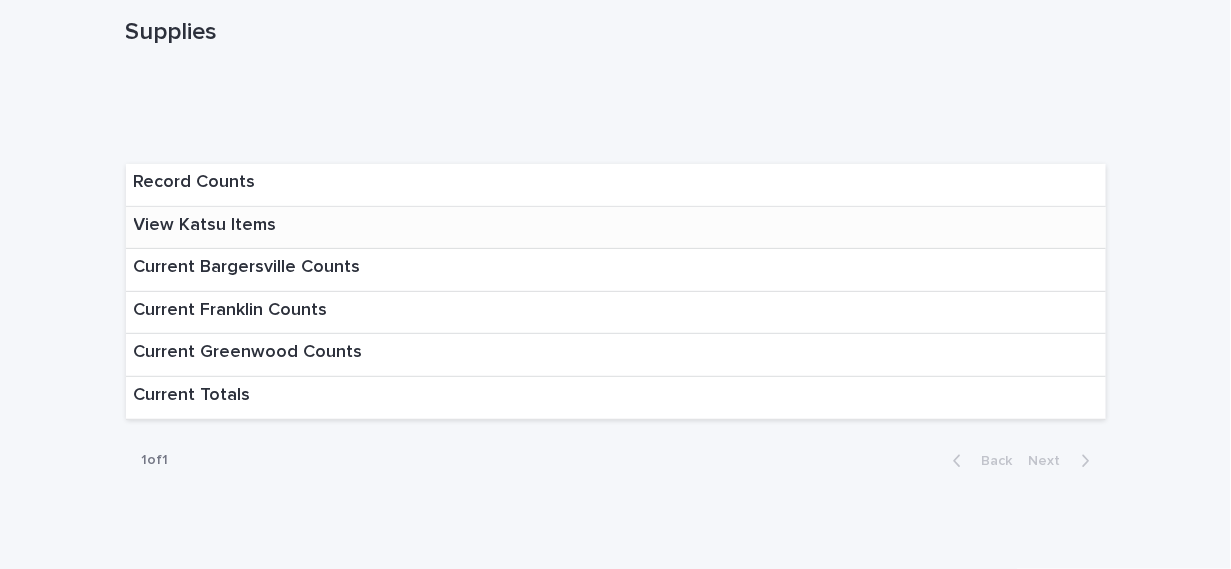 click on "View Katsu Items" at bounding box center (205, 226) 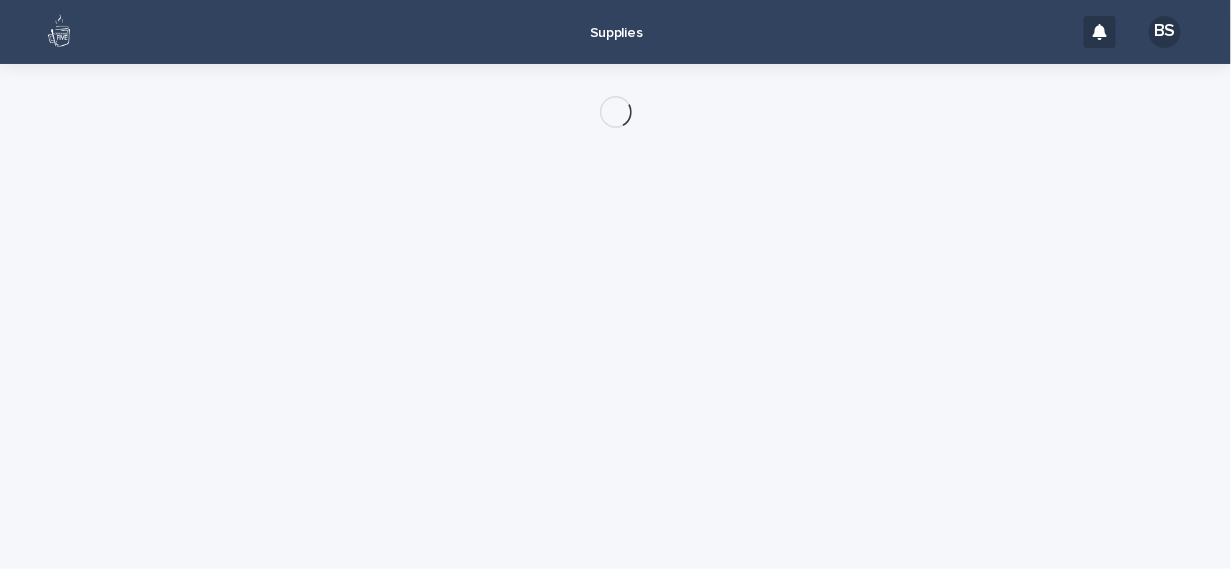 scroll, scrollTop: 0, scrollLeft: 0, axis: both 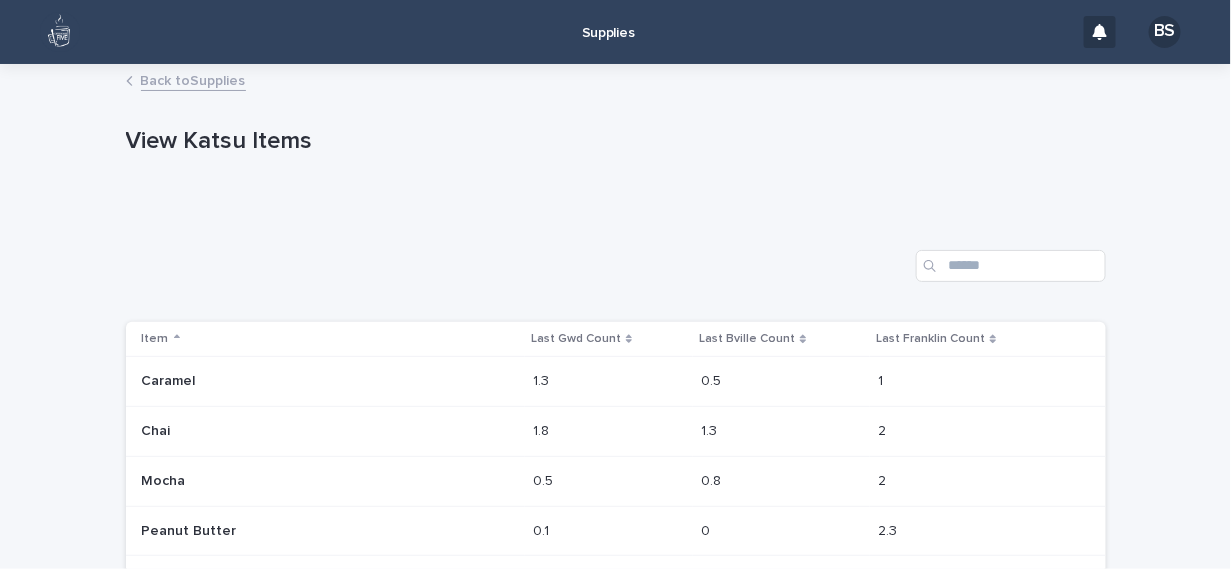 click on "Back to  Supplies" at bounding box center (193, 79) 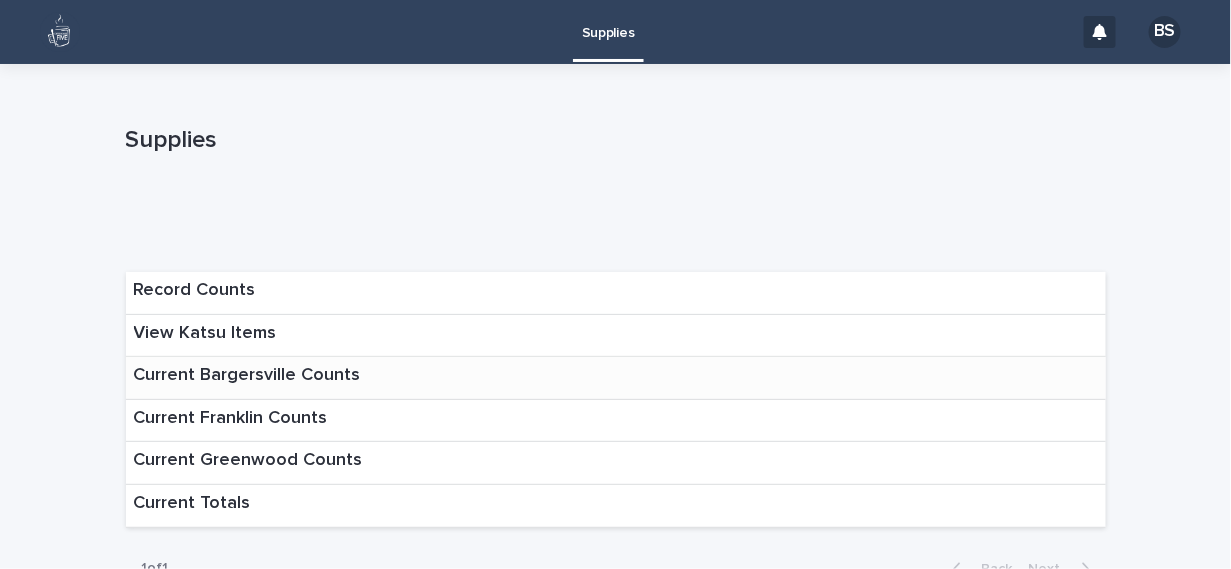 click on "Current Bargersville Counts" at bounding box center [247, 376] 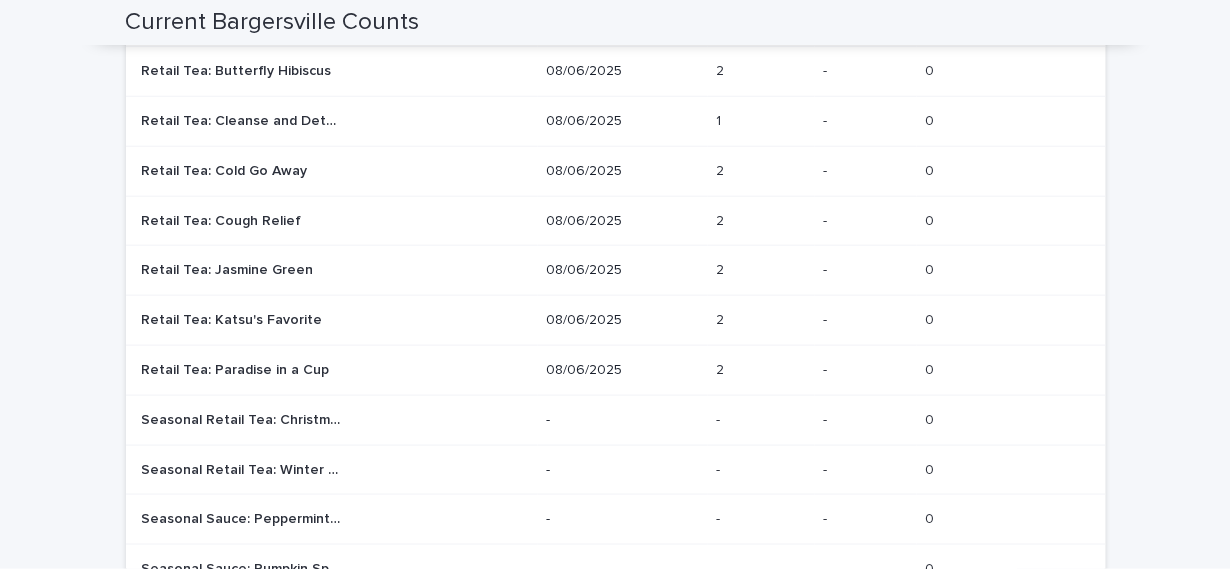 scroll, scrollTop: 581, scrollLeft: 0, axis: vertical 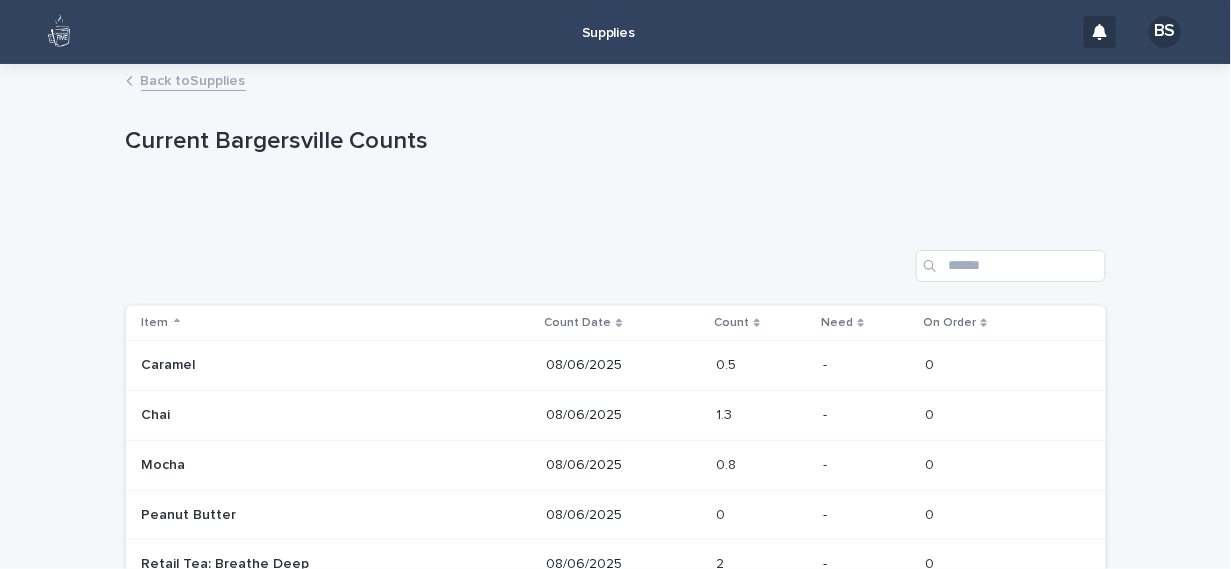 click on "Back to  Supplies" at bounding box center [193, 79] 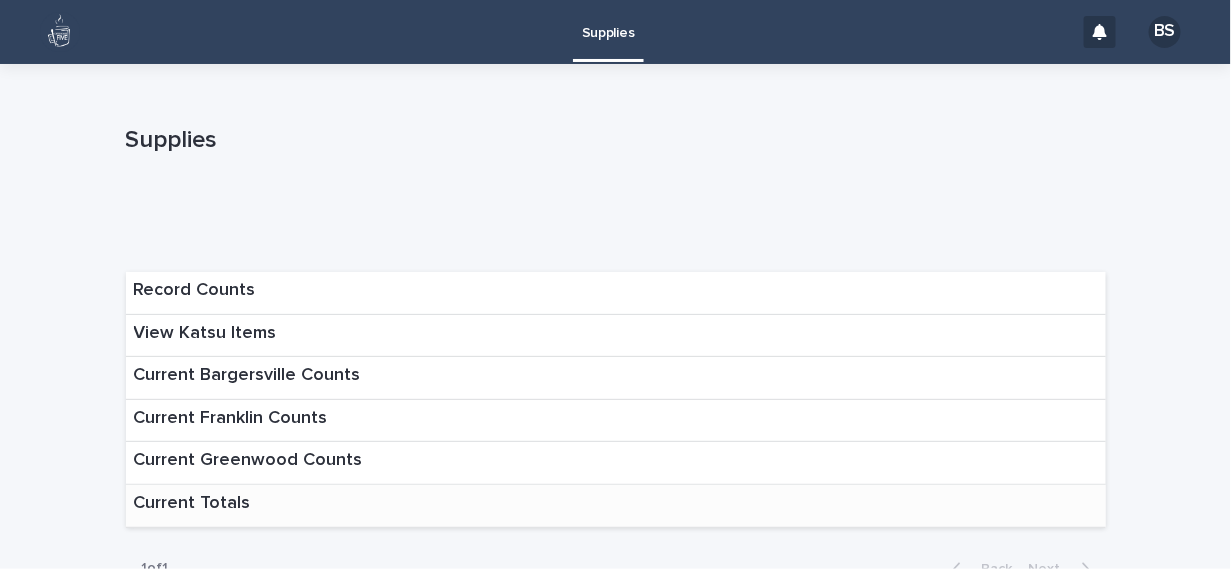click on "Current Totals" at bounding box center [192, 504] 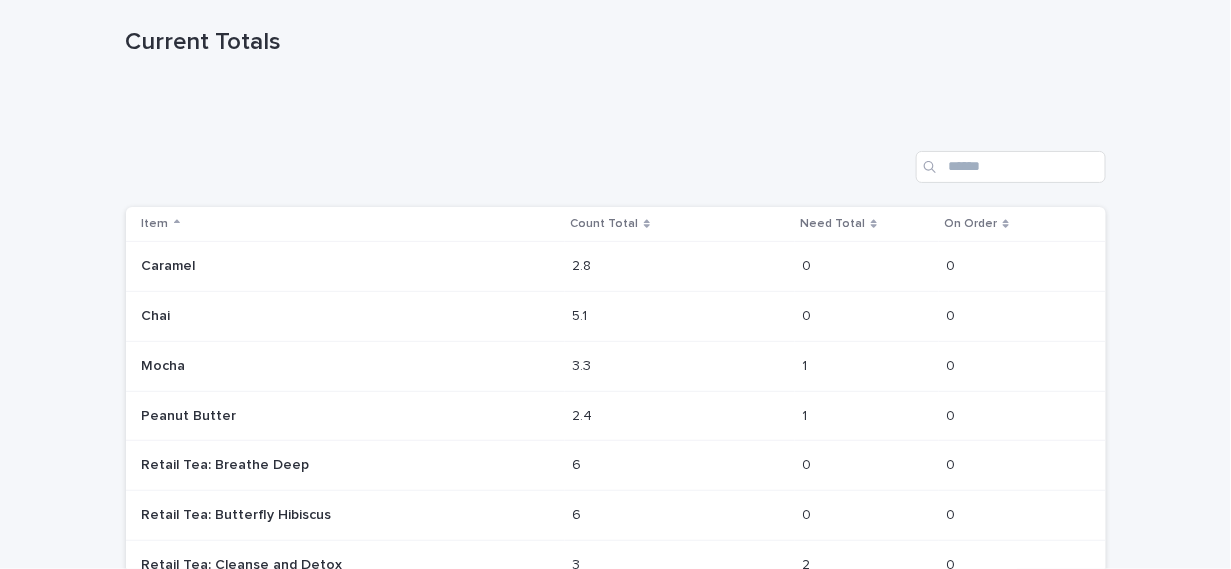 scroll, scrollTop: 93, scrollLeft: 0, axis: vertical 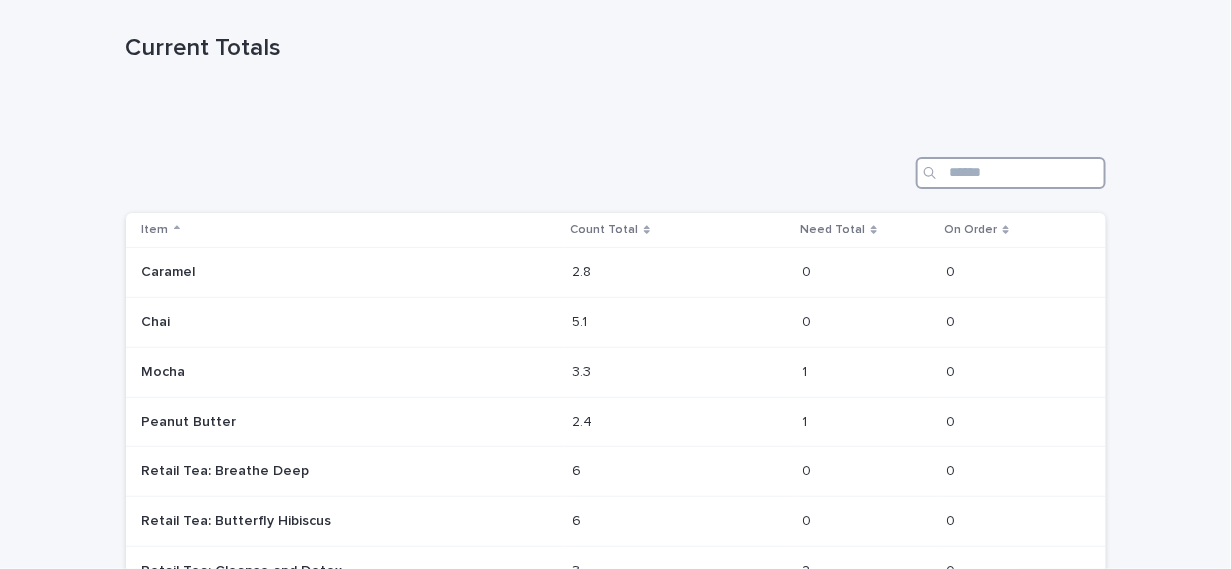 click at bounding box center (1011, 173) 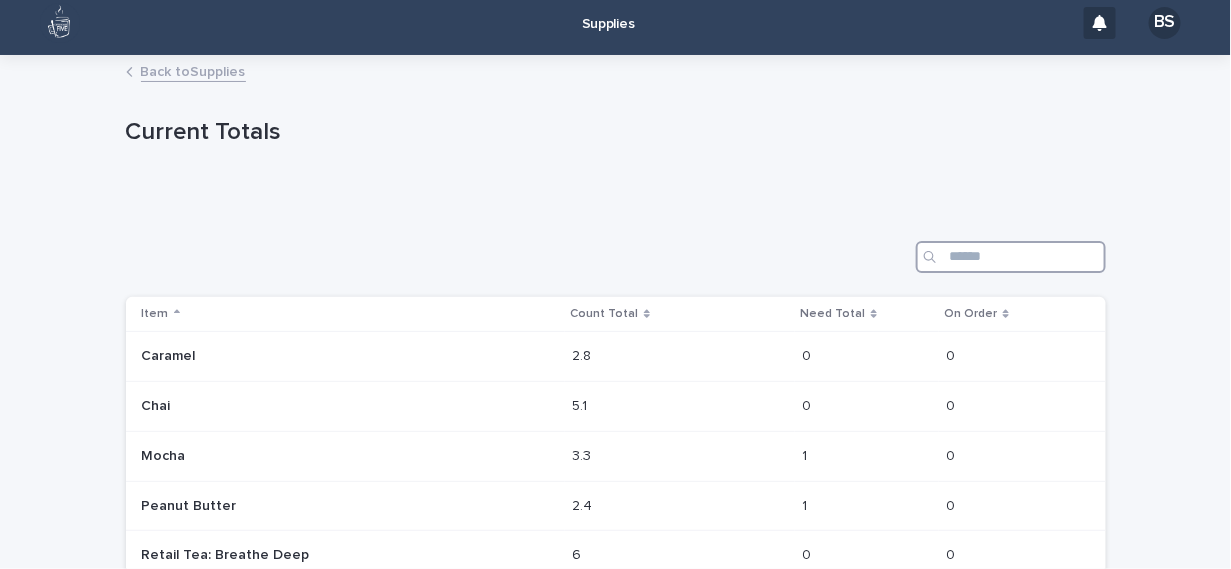 scroll, scrollTop: 0, scrollLeft: 0, axis: both 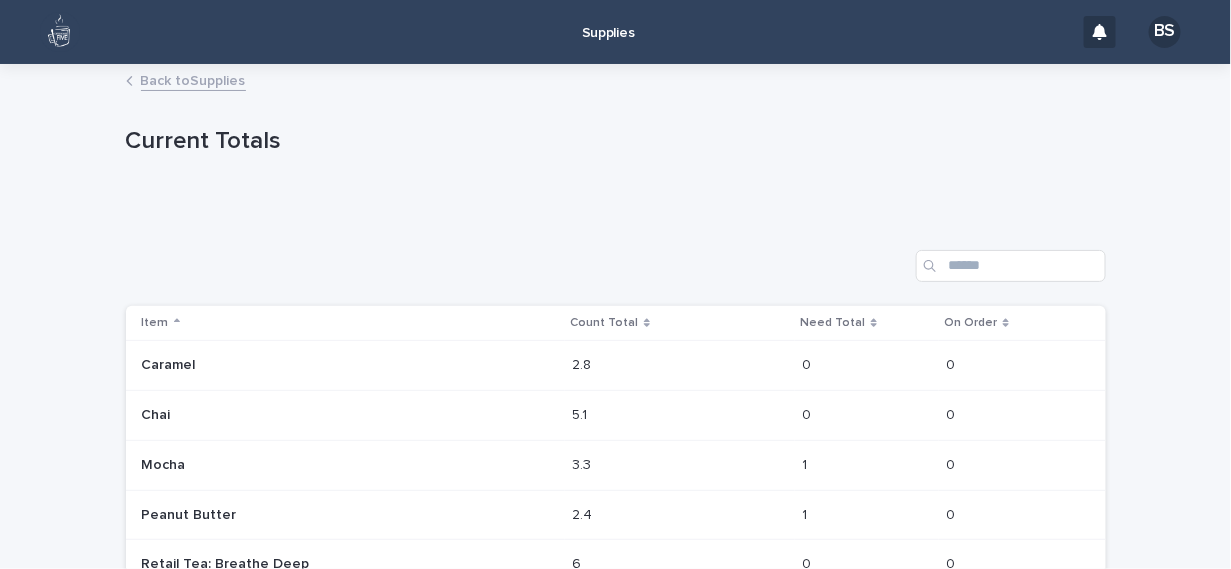 click on "Back to  Supplies" at bounding box center (193, 79) 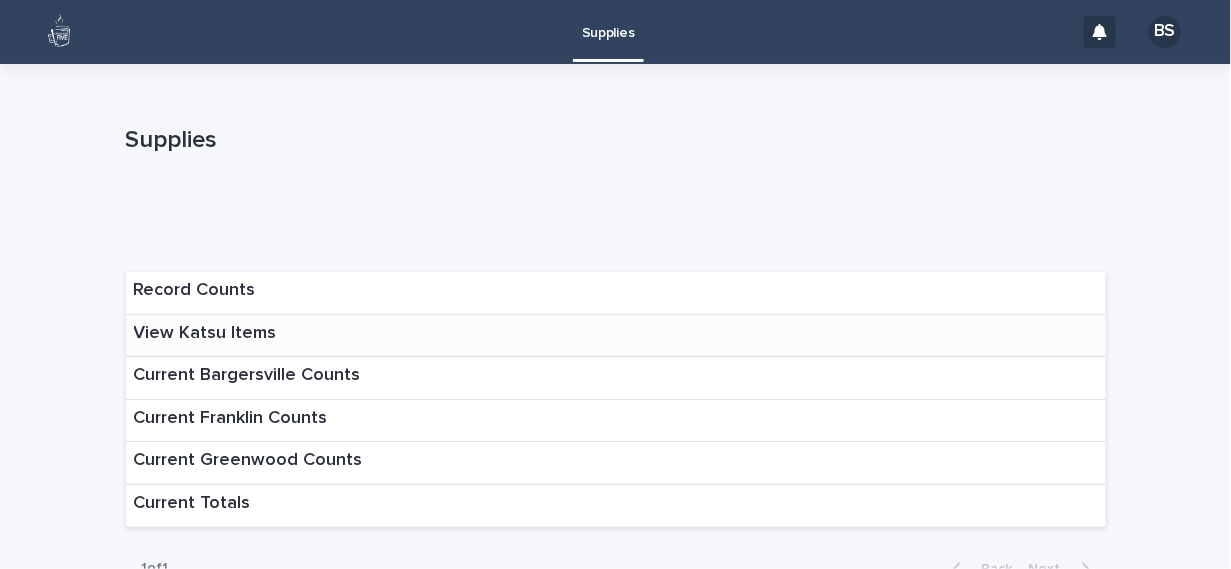 click on "View Katsu Items" at bounding box center (205, 334) 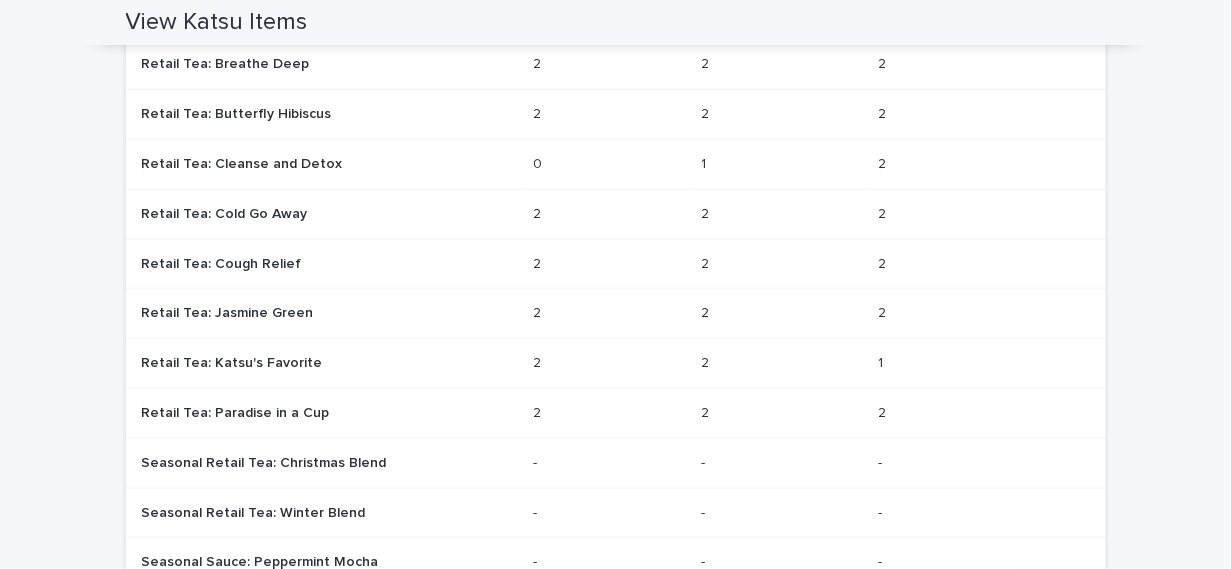 scroll, scrollTop: 522, scrollLeft: 0, axis: vertical 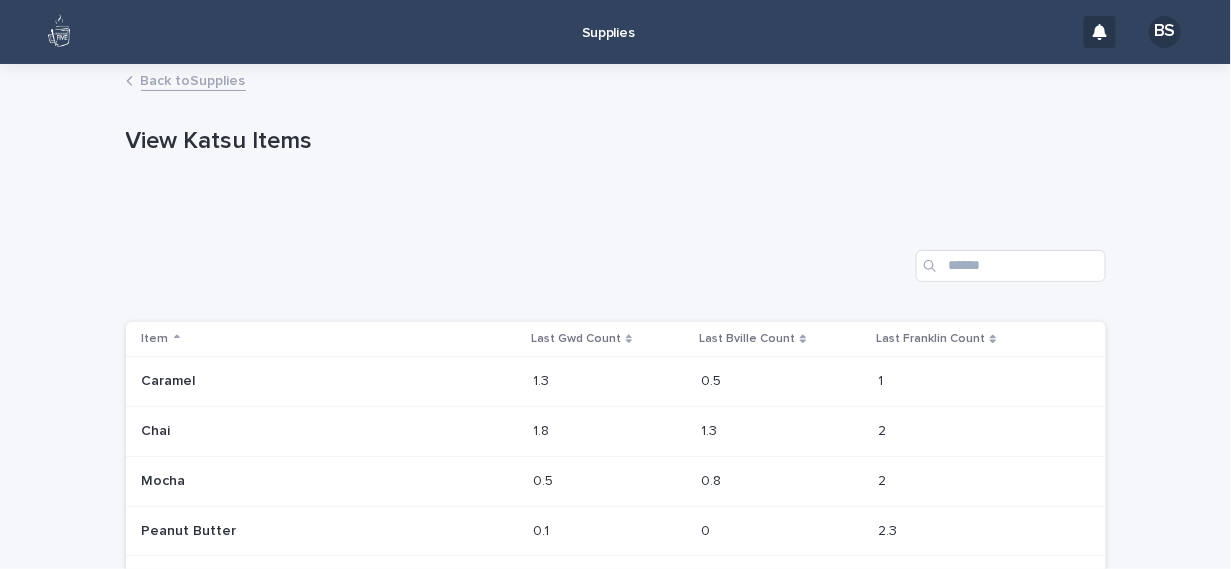 click on "Back to  Supplies" at bounding box center [193, 79] 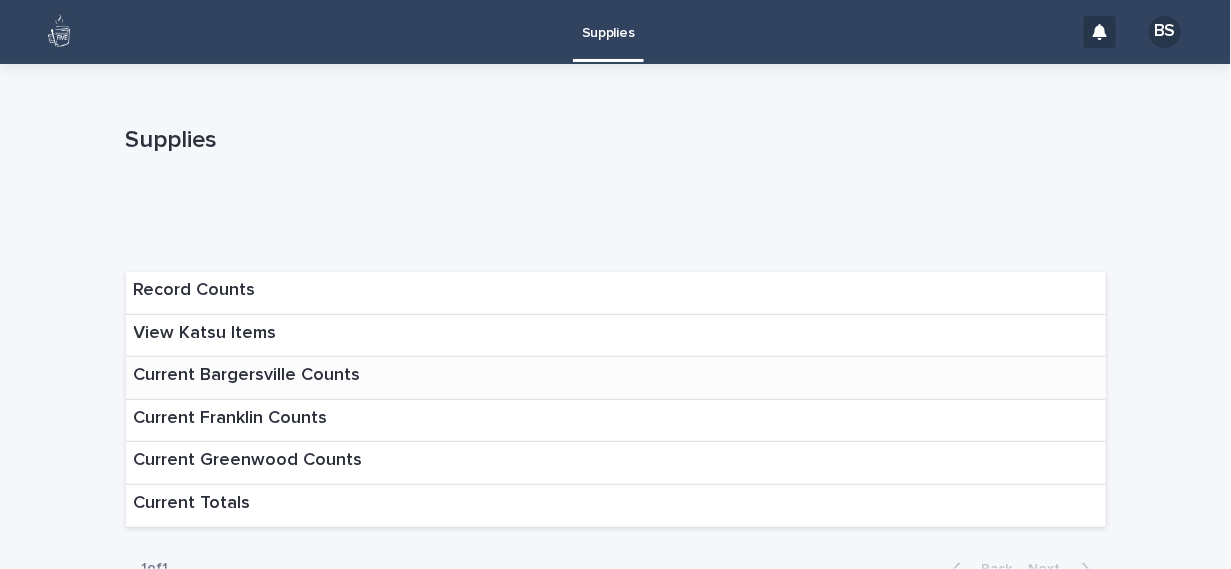click on "Current Bargersville Counts" at bounding box center (247, 376) 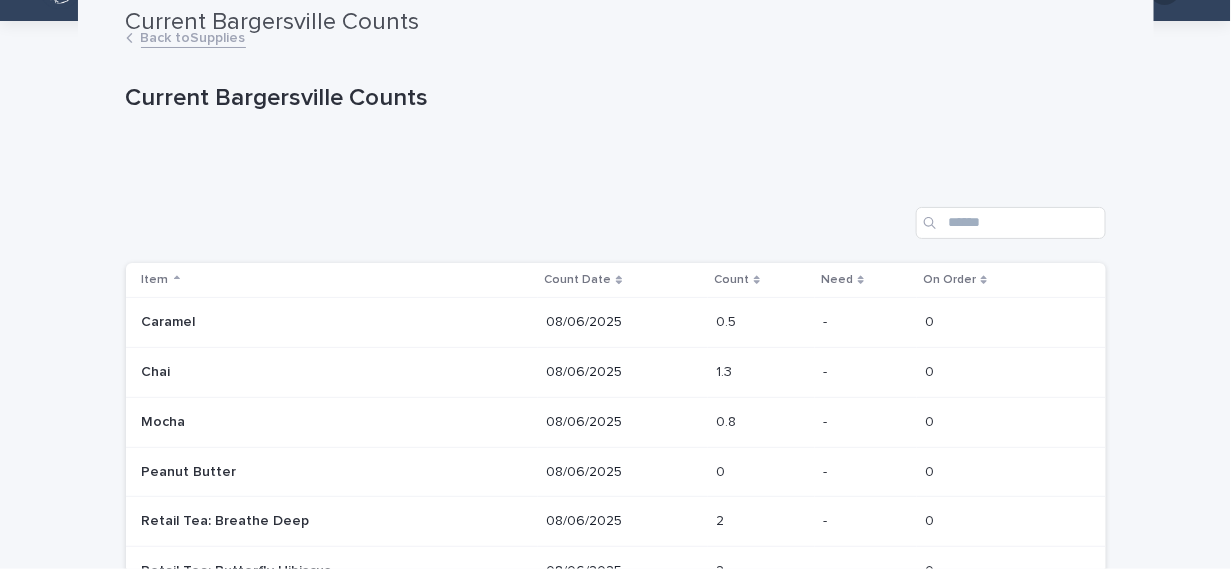 scroll, scrollTop: 0, scrollLeft: 0, axis: both 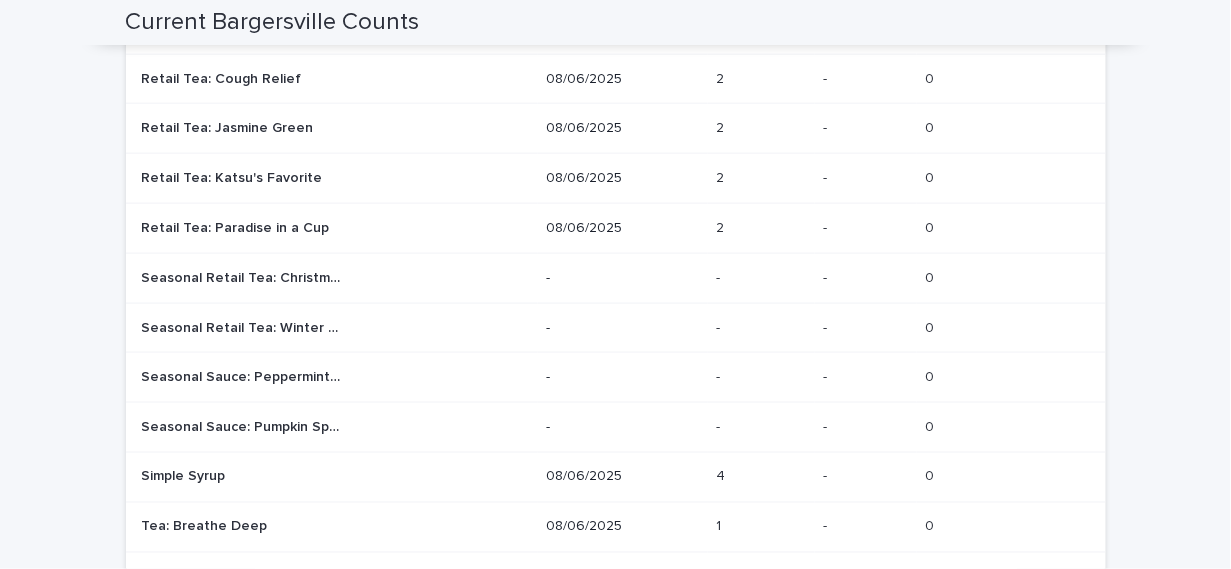 click on "Seasonal Sauce: Pumpkin Spice" at bounding box center [244, 425] 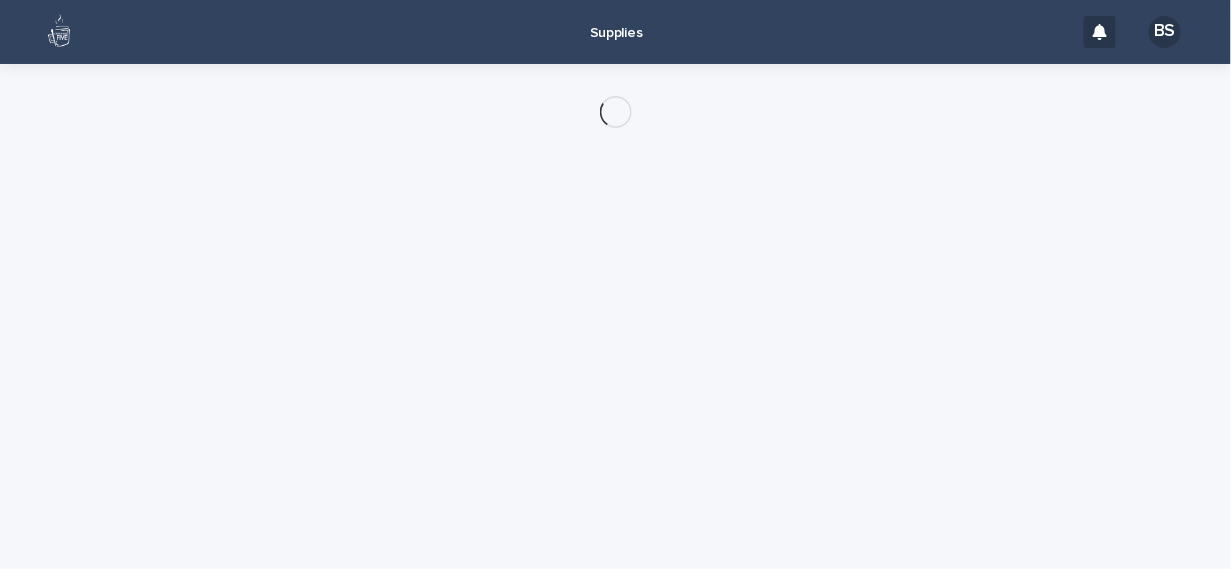 scroll, scrollTop: 0, scrollLeft: 0, axis: both 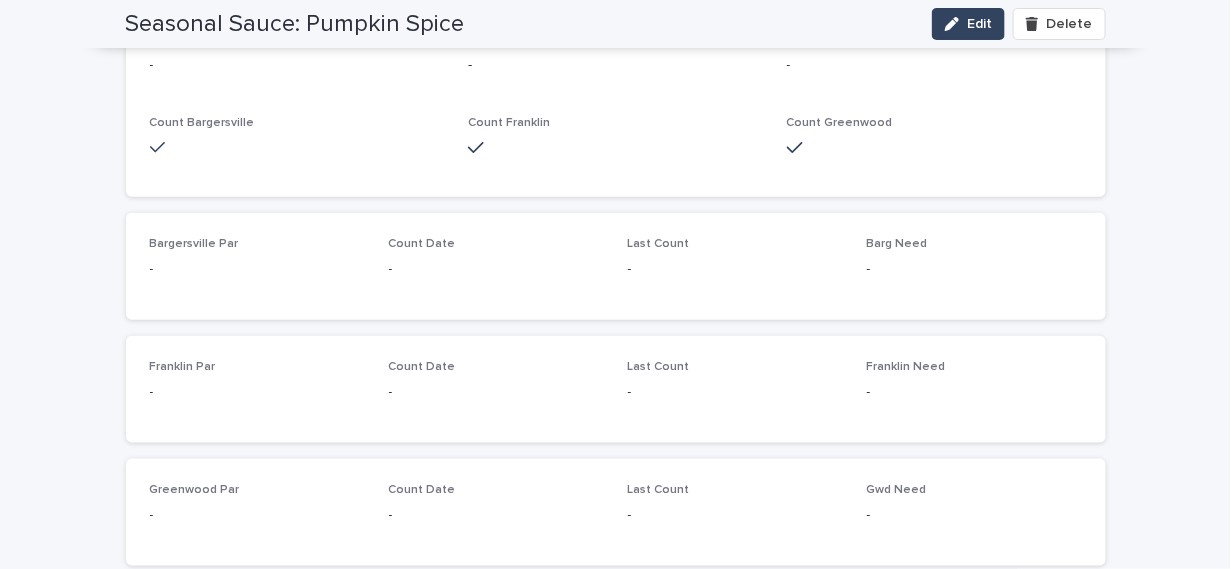 click on "-" at bounding box center [974, 269] 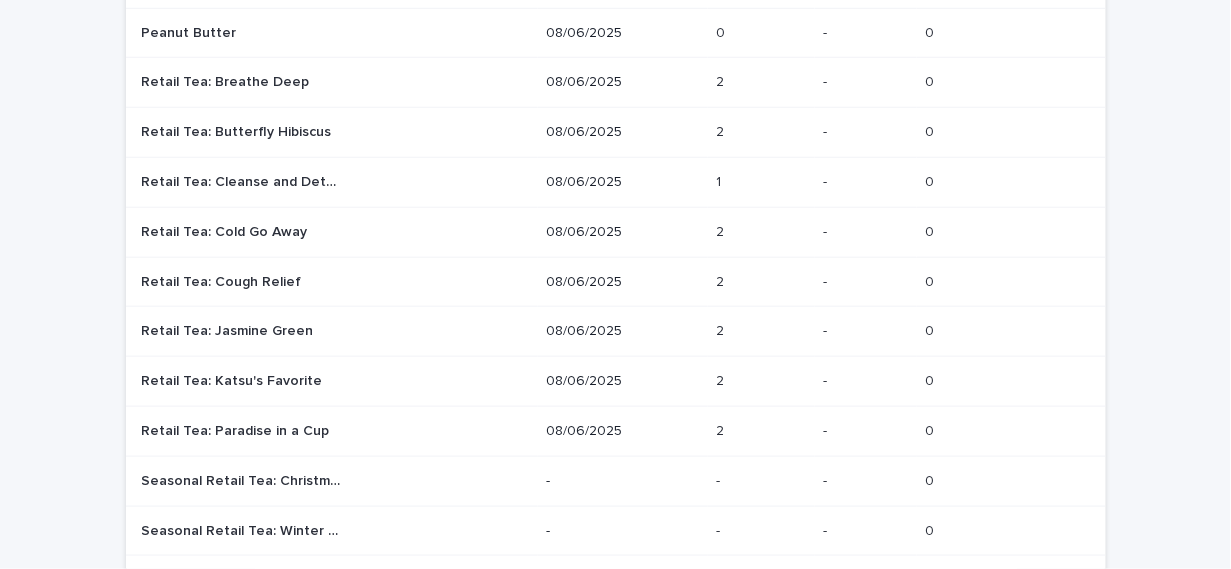 scroll, scrollTop: 0, scrollLeft: 0, axis: both 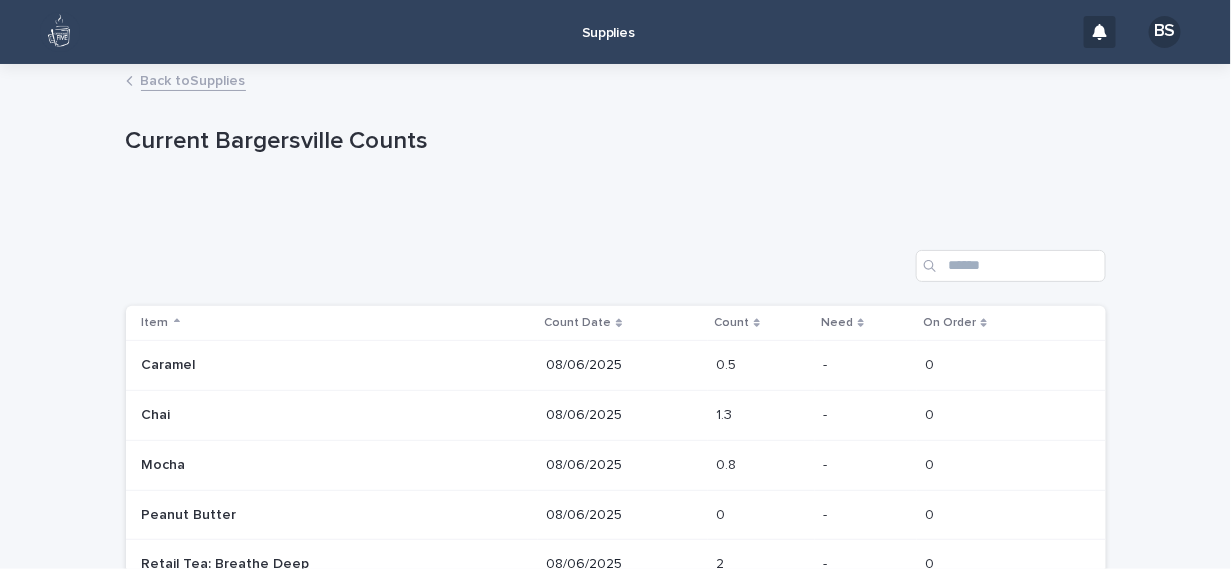 click on "Back to  Supplies" at bounding box center (193, 79) 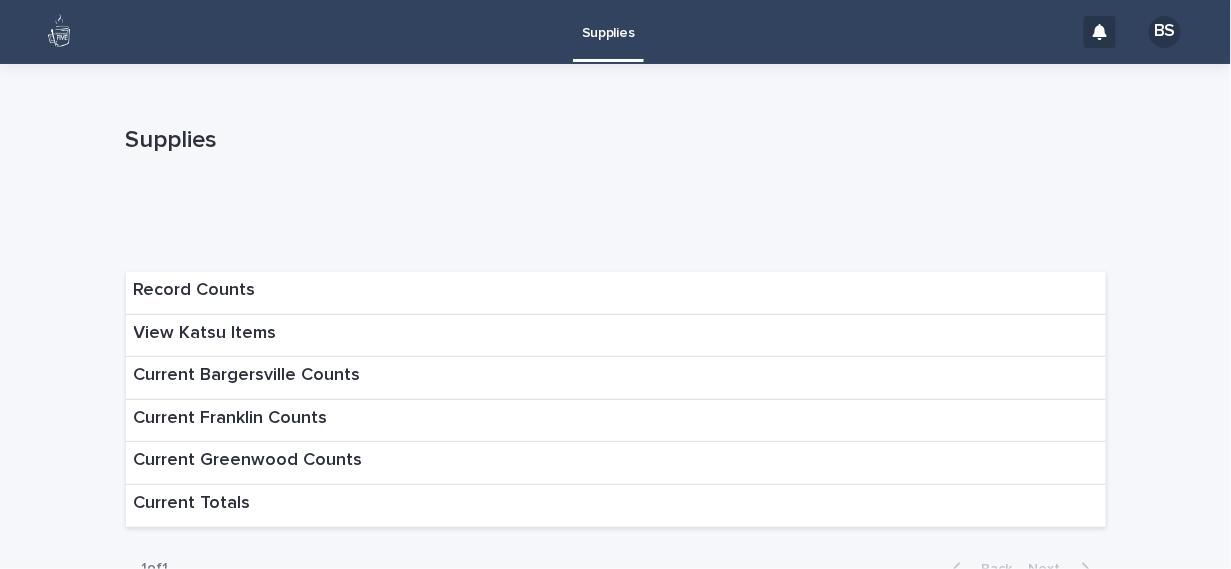 click on "Current Totals" at bounding box center [192, 504] 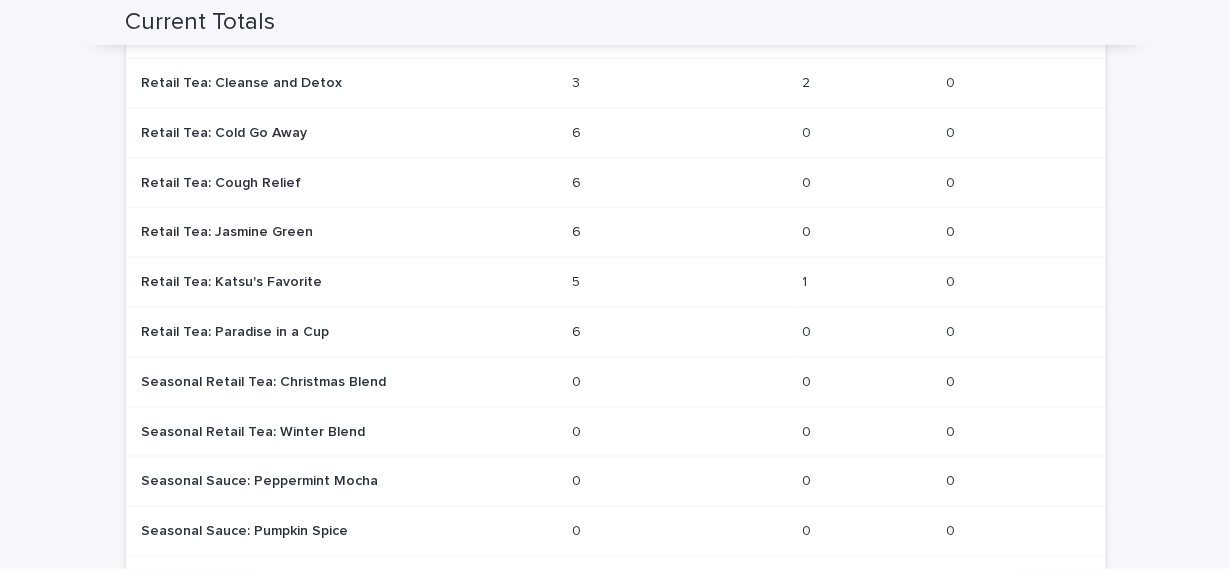 scroll, scrollTop: 570, scrollLeft: 0, axis: vertical 